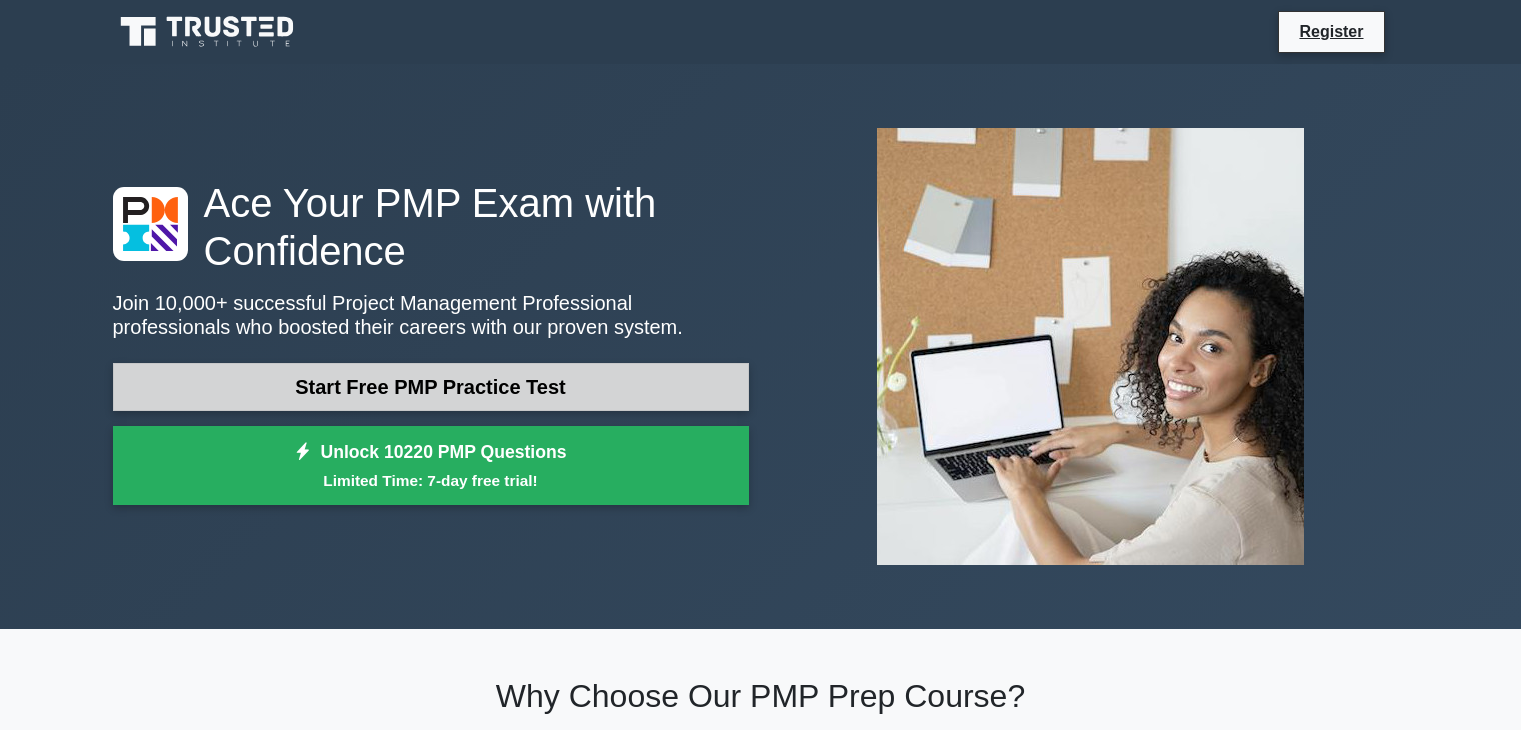 scroll, scrollTop: 0, scrollLeft: 0, axis: both 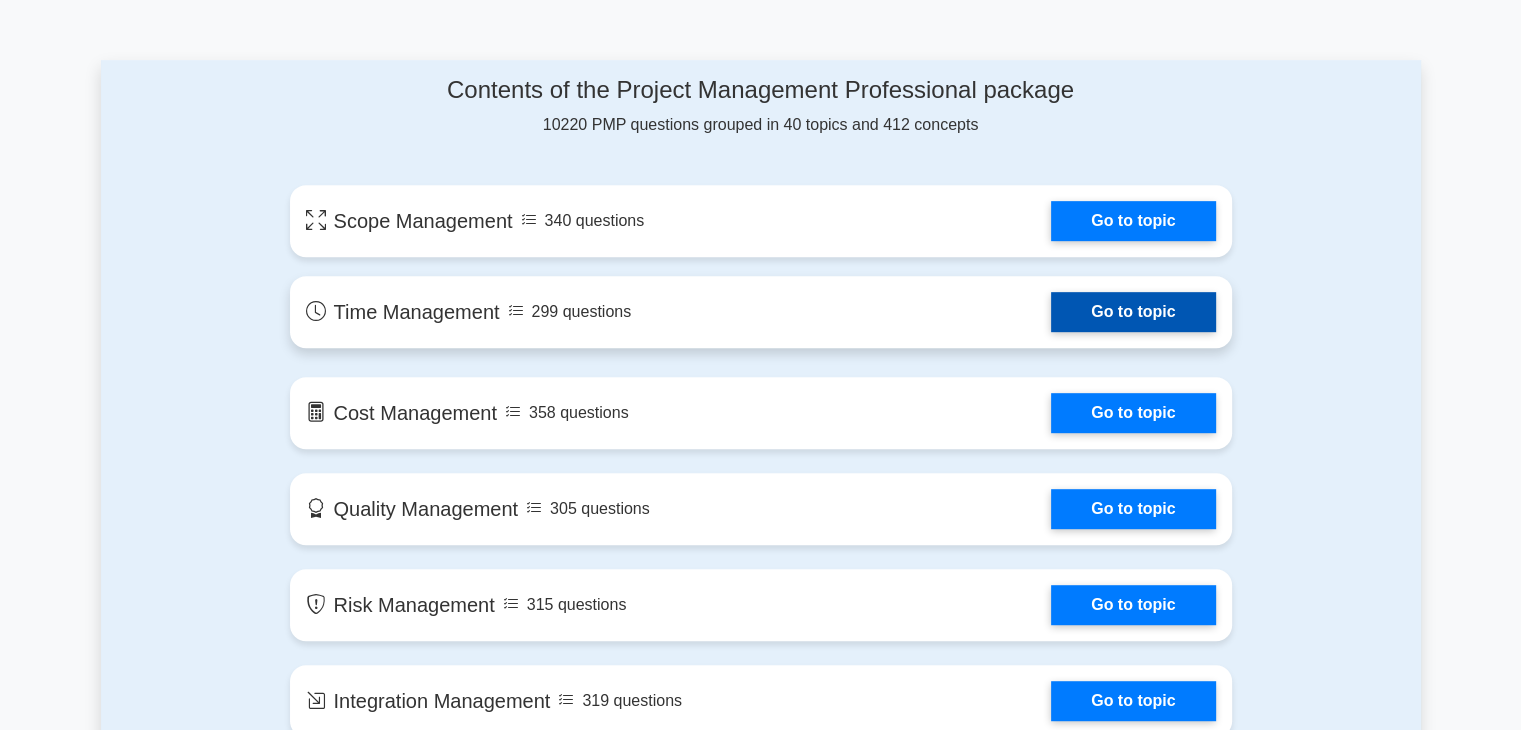click on "Go to topic" at bounding box center [1133, 312] 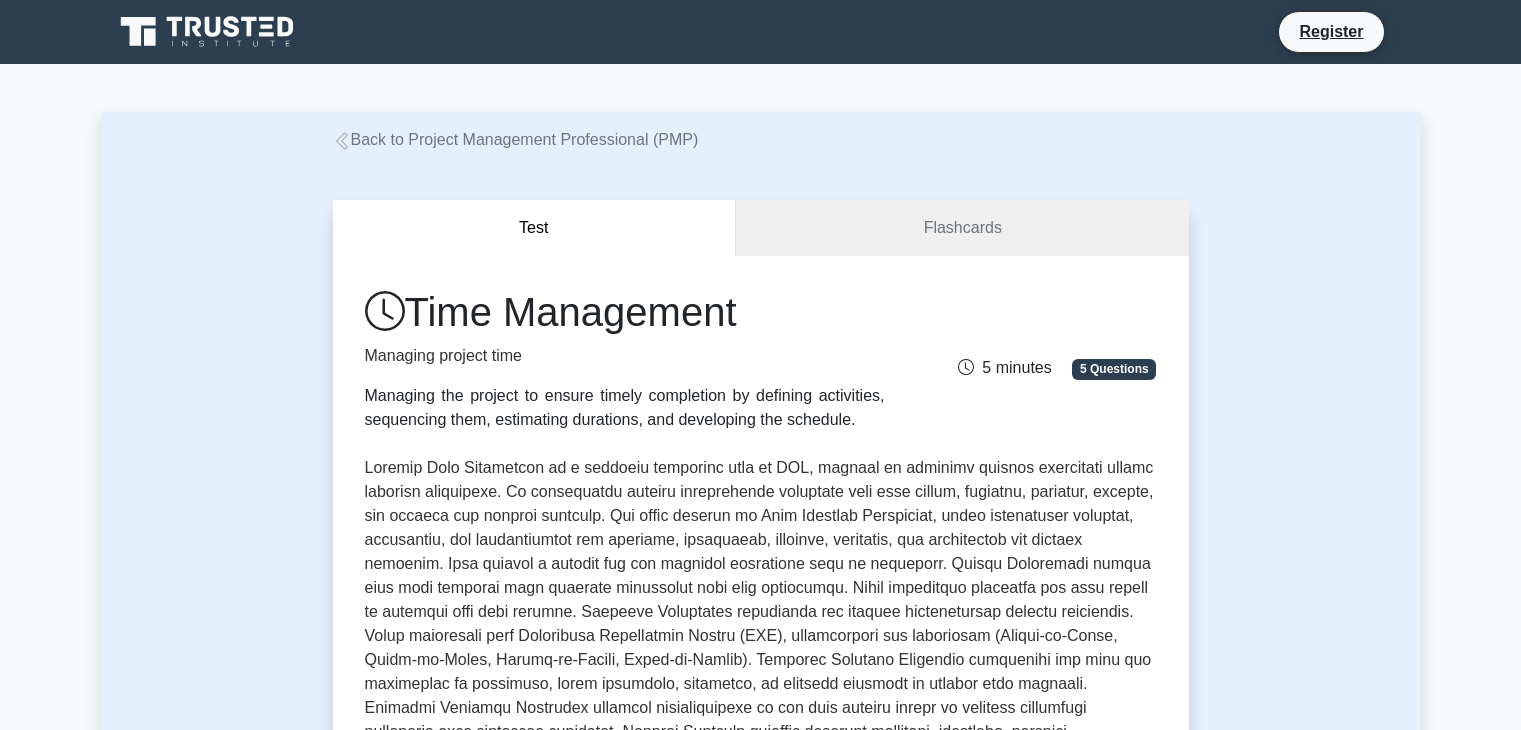 scroll, scrollTop: 0, scrollLeft: 0, axis: both 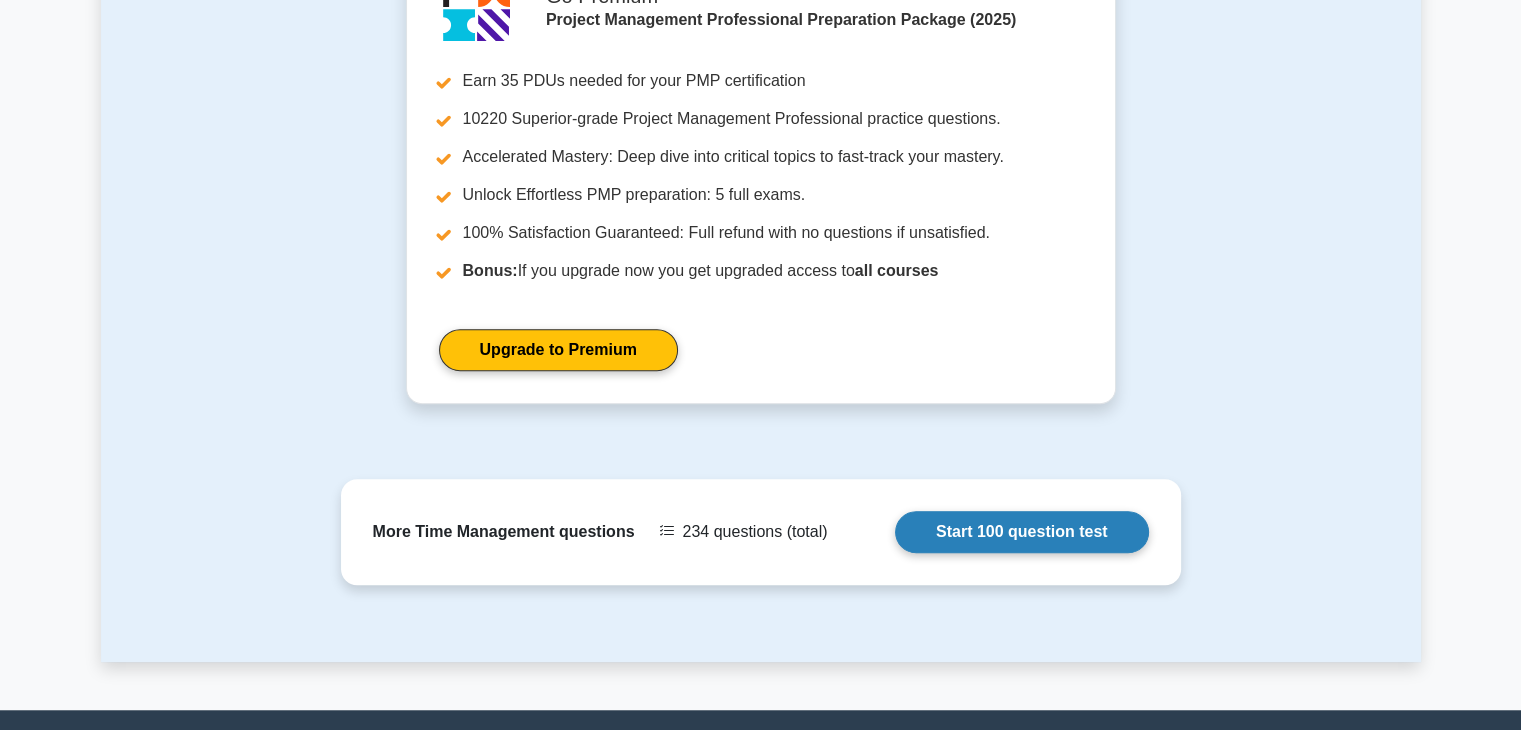 click on "Start 100 question test" at bounding box center (1022, 532) 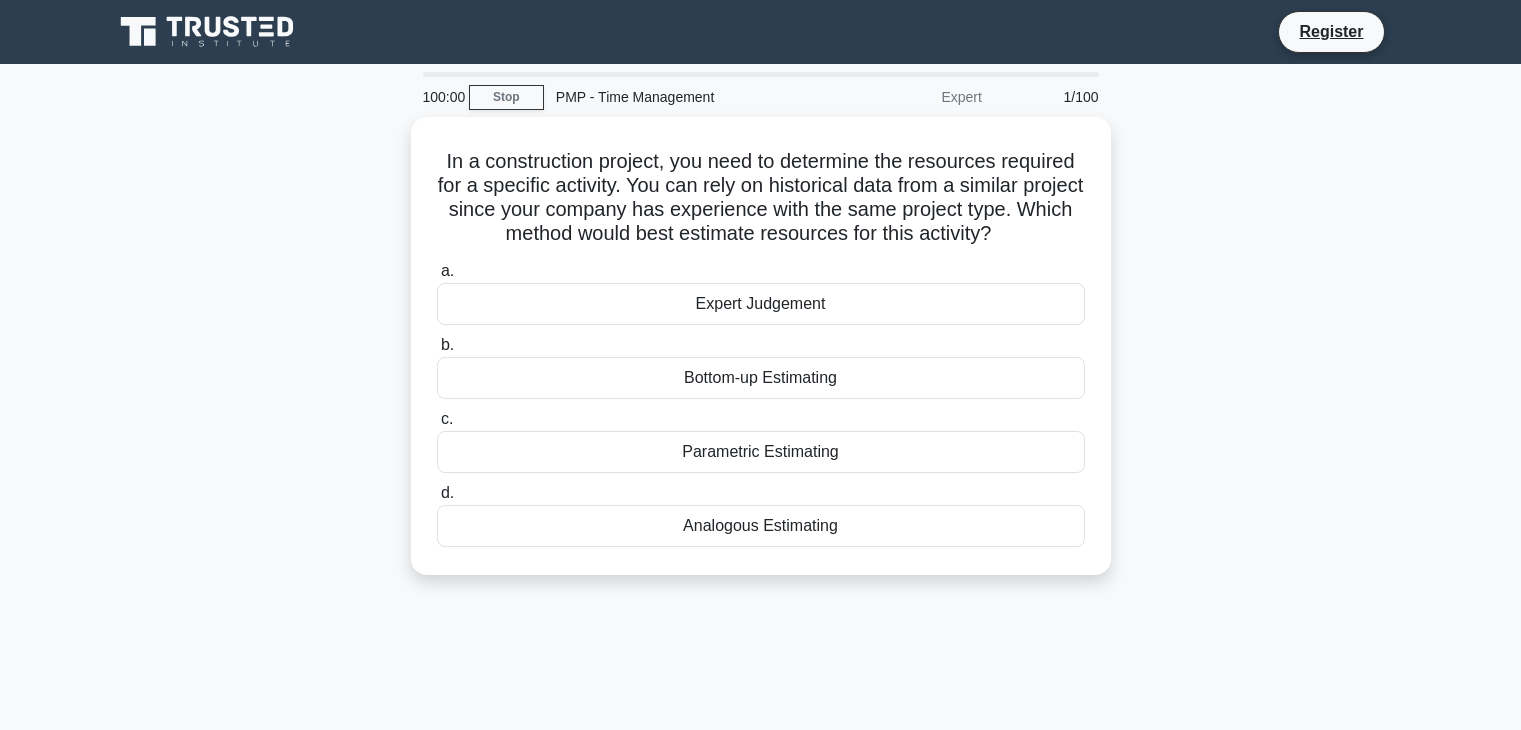 scroll, scrollTop: 0, scrollLeft: 0, axis: both 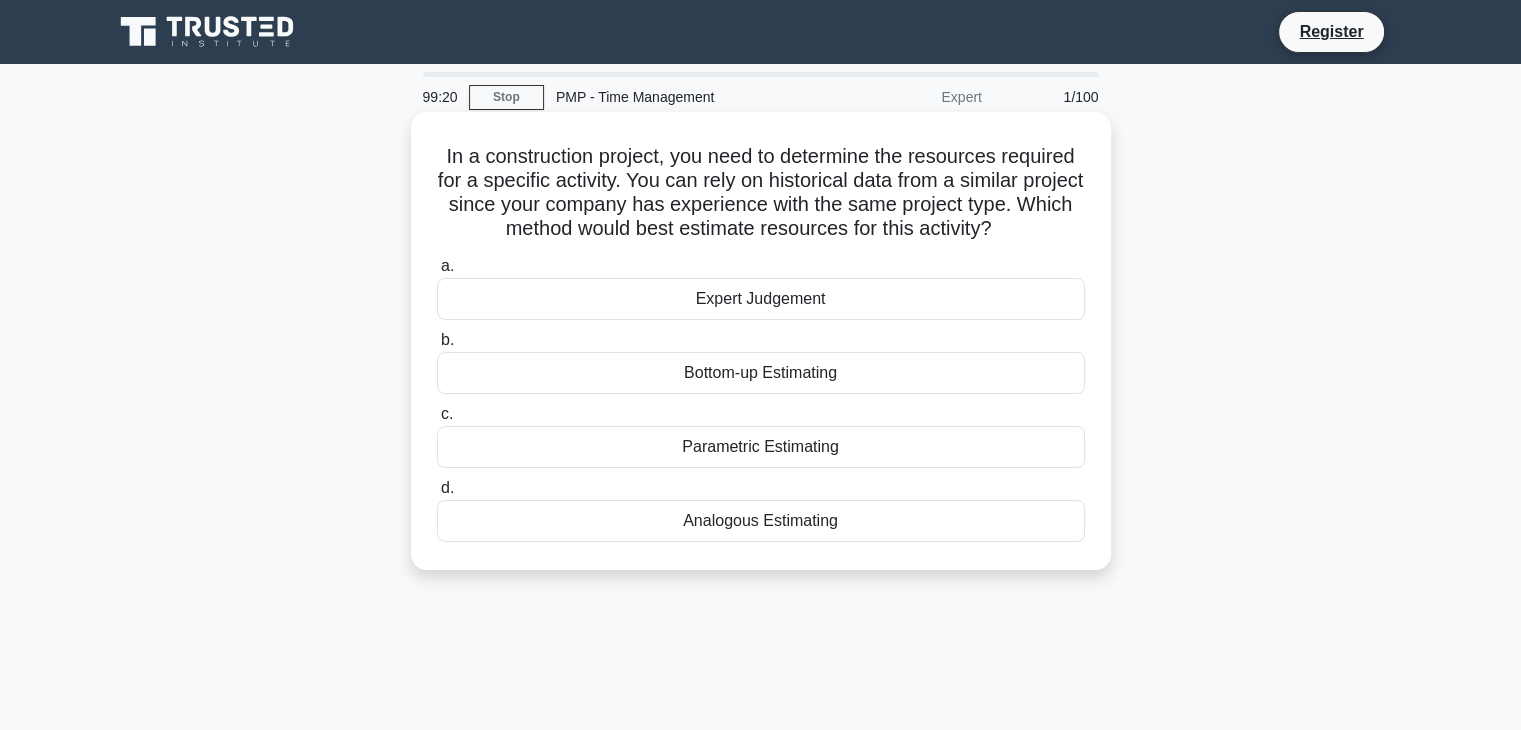 click on "Parametric Estimating" at bounding box center (761, 447) 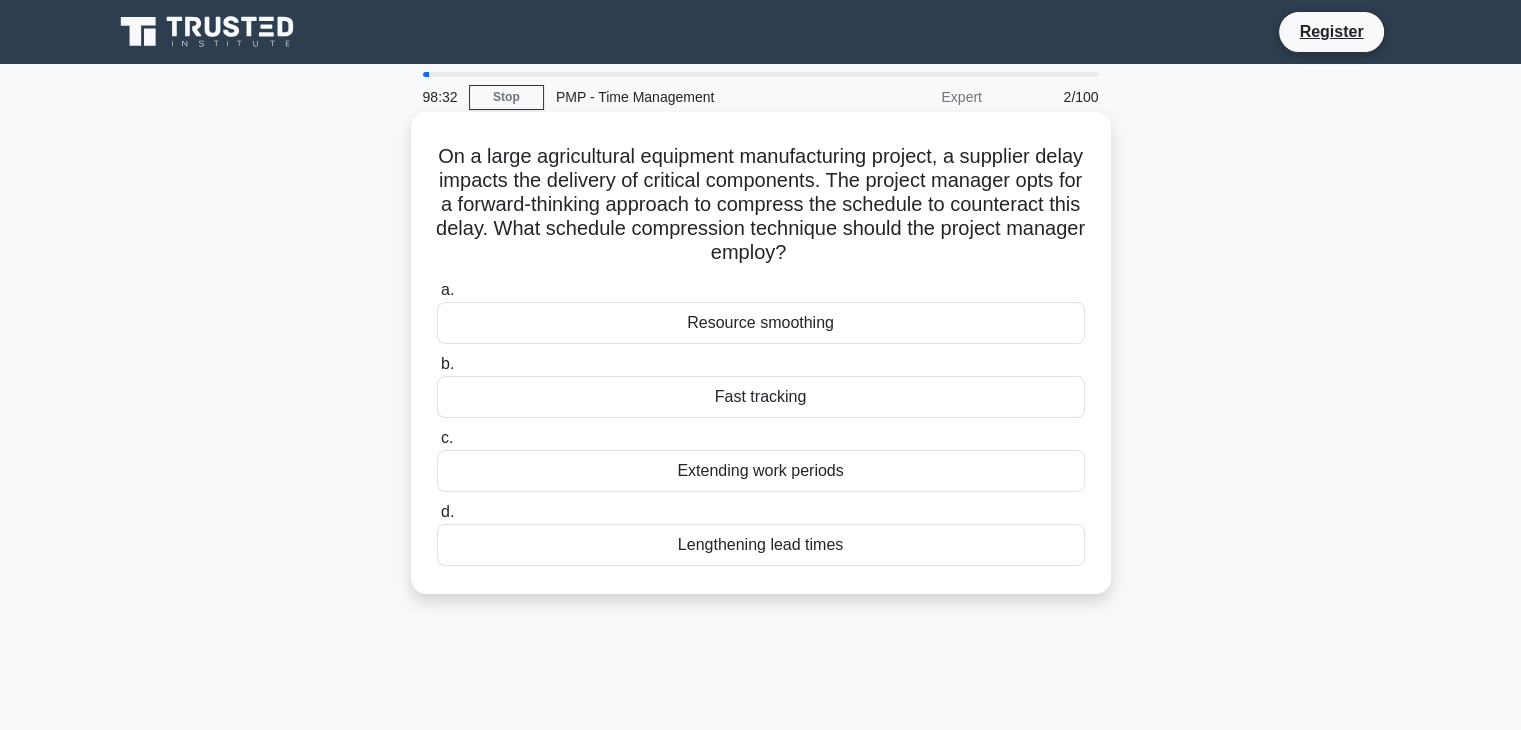 click on "Fast tracking" at bounding box center [761, 397] 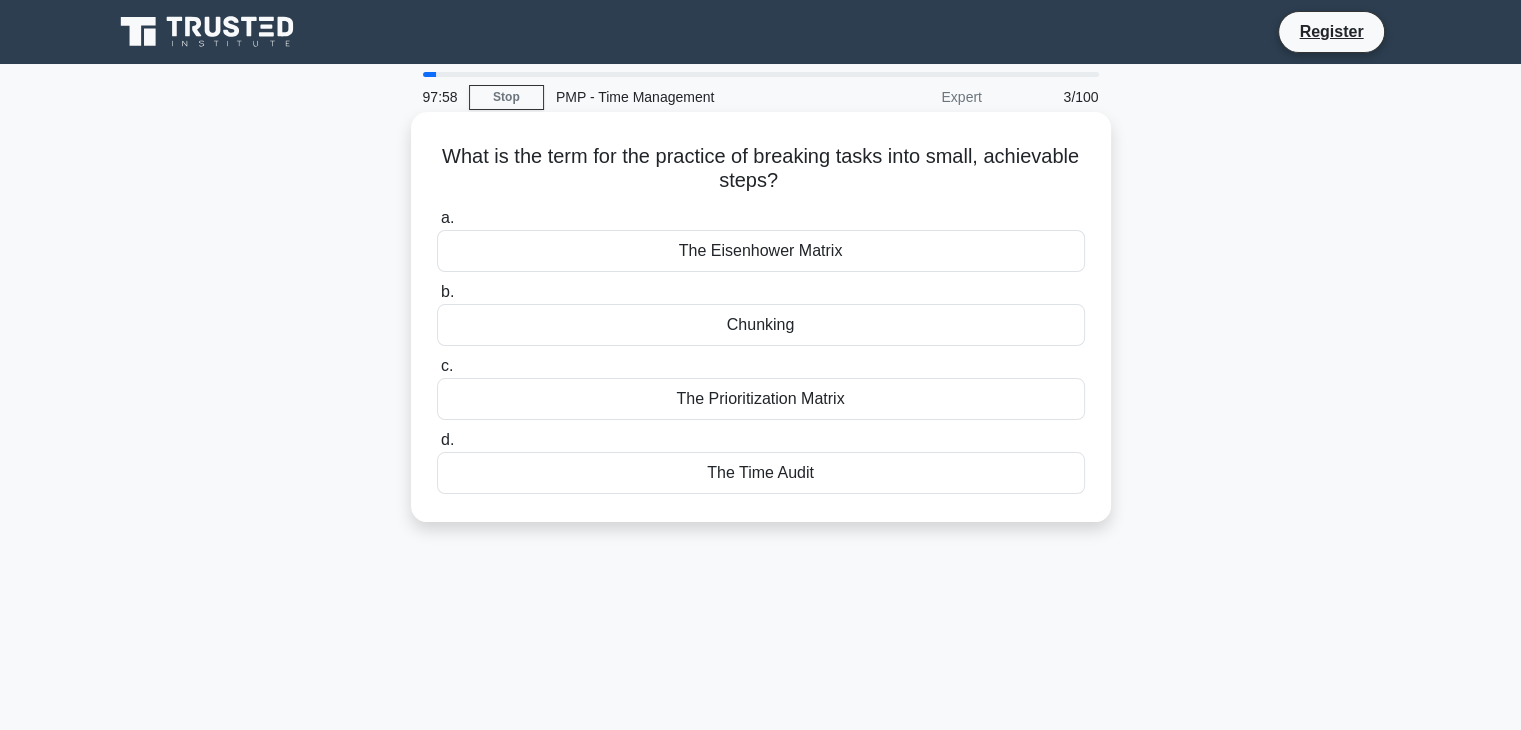 click on "The Prioritization Matrix" at bounding box center (761, 399) 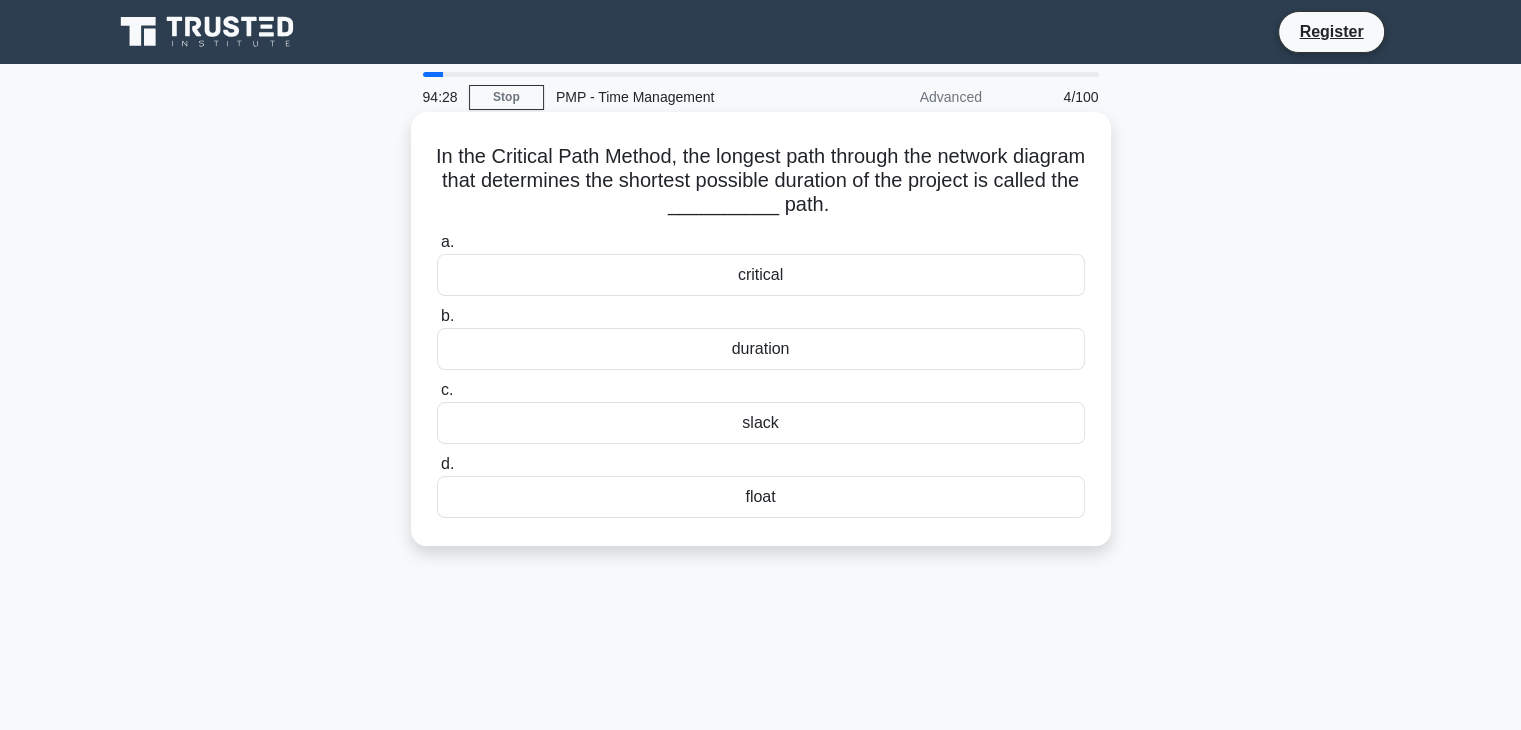 click on "critical" at bounding box center [761, 275] 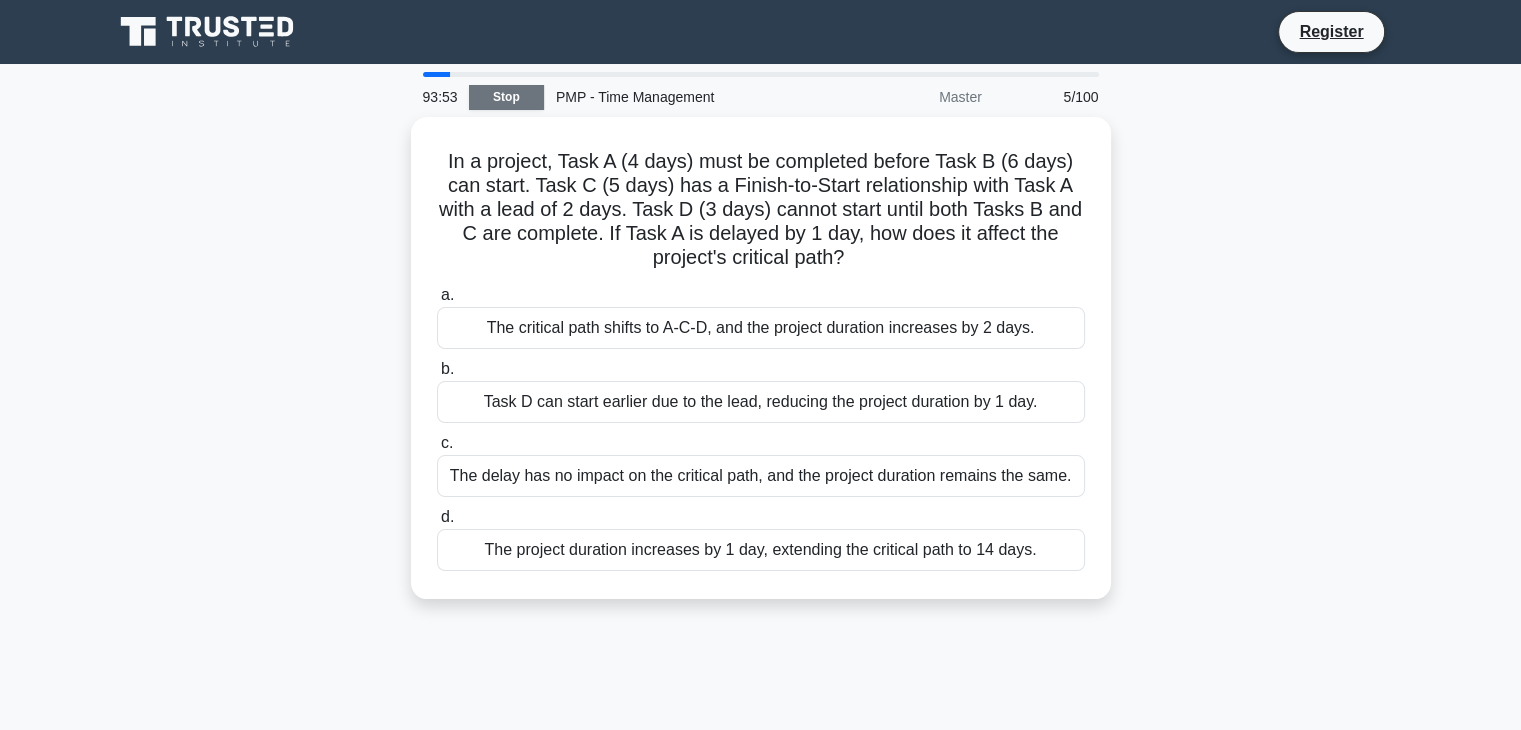 click on "Stop" at bounding box center (506, 97) 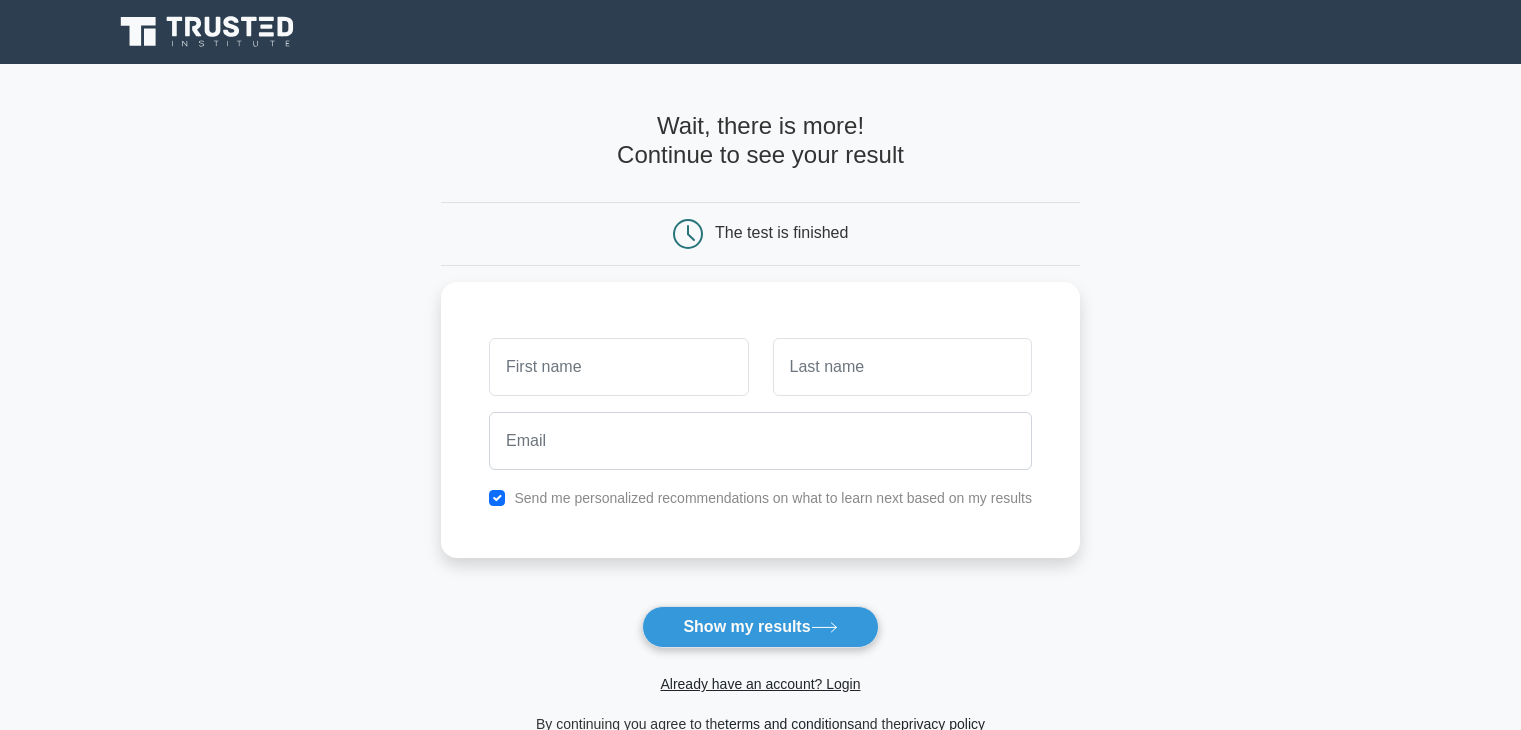 scroll, scrollTop: 0, scrollLeft: 0, axis: both 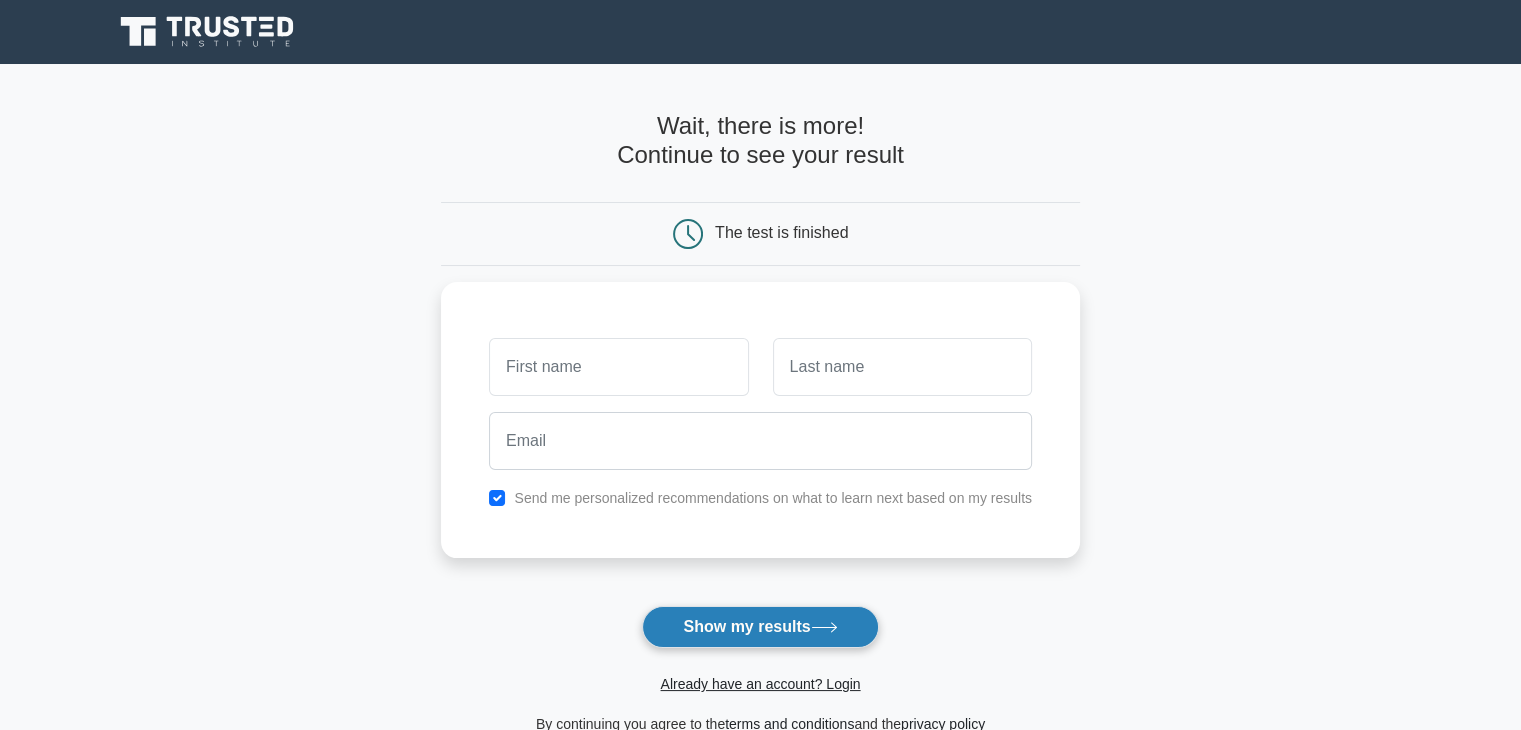 click 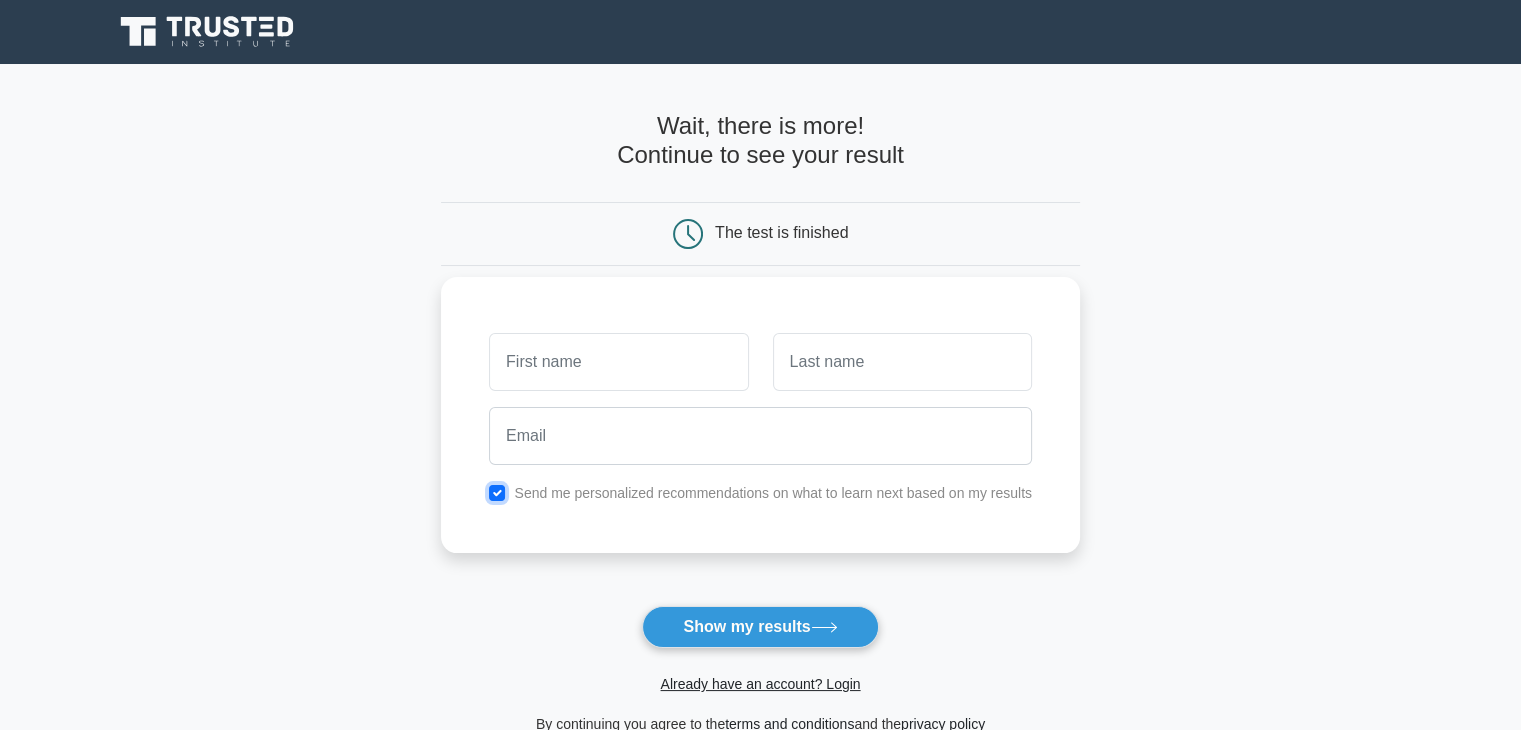 click at bounding box center (497, 493) 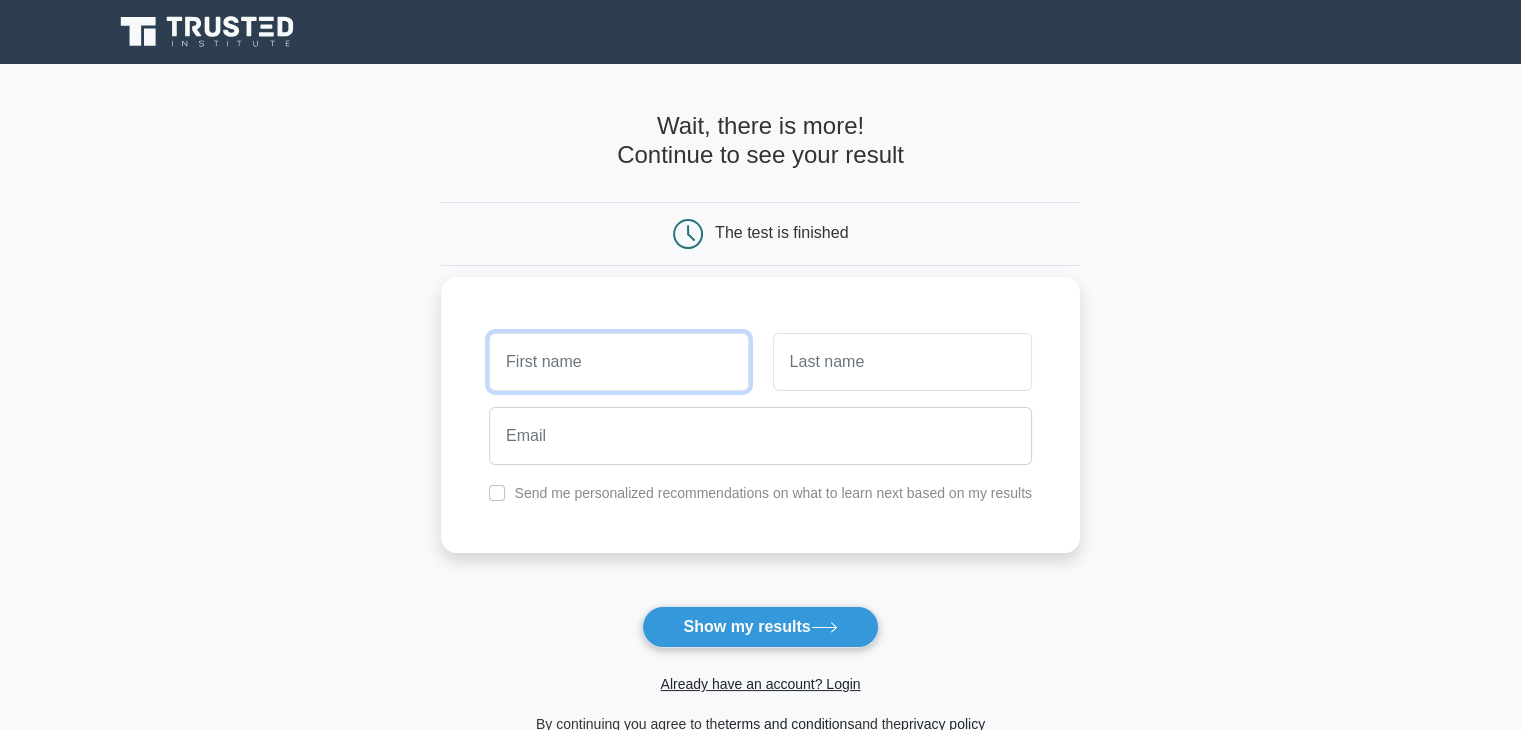 click at bounding box center (618, 362) 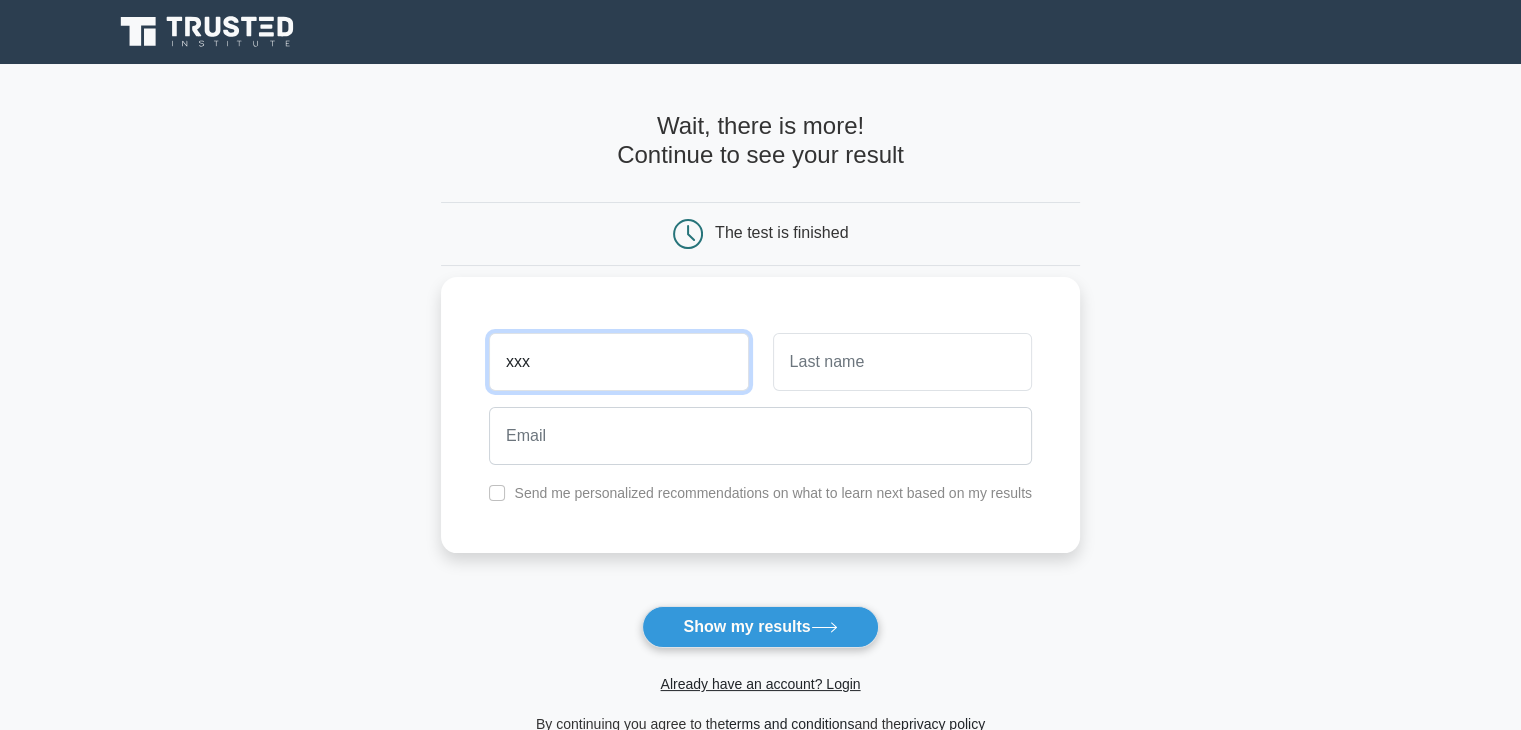 type on "xxx" 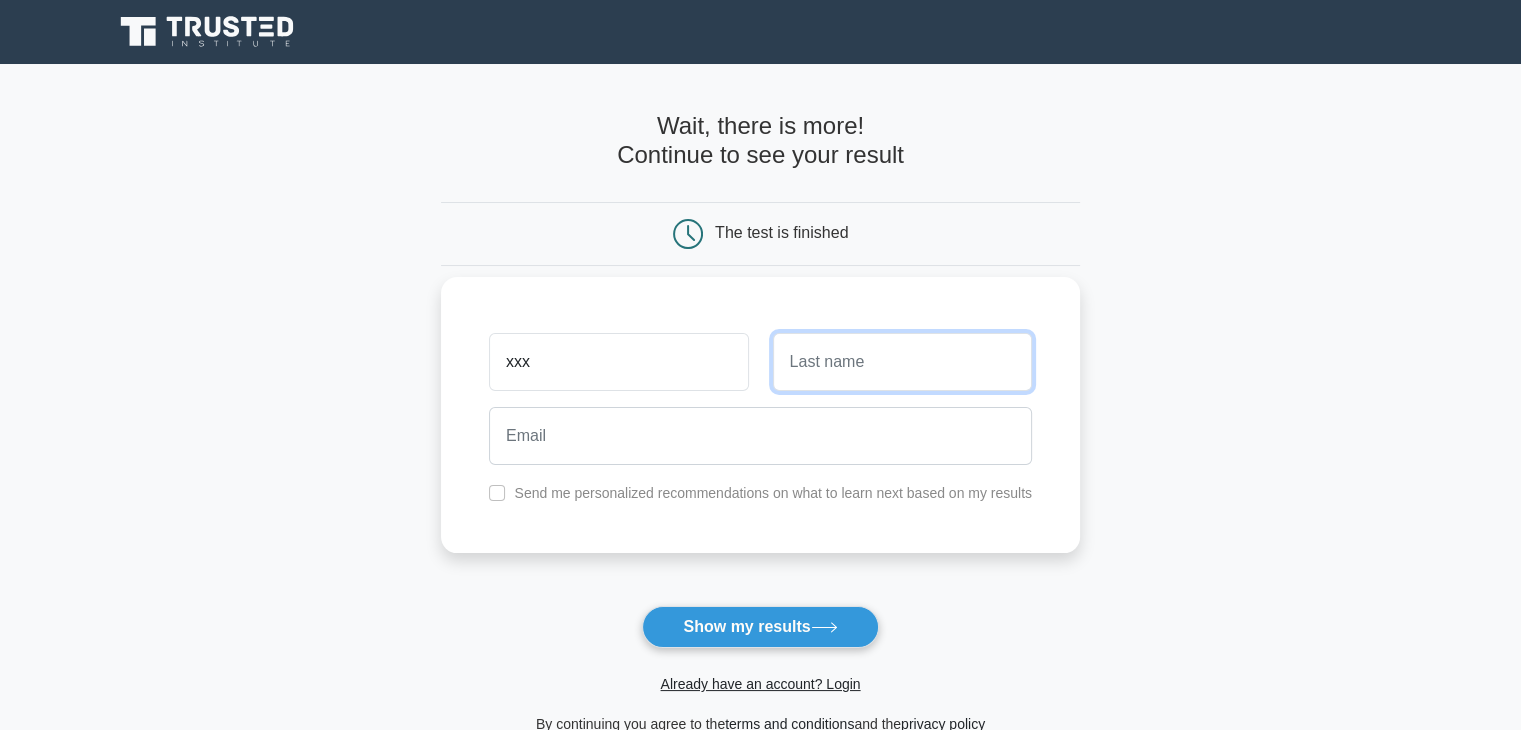 click at bounding box center (902, 362) 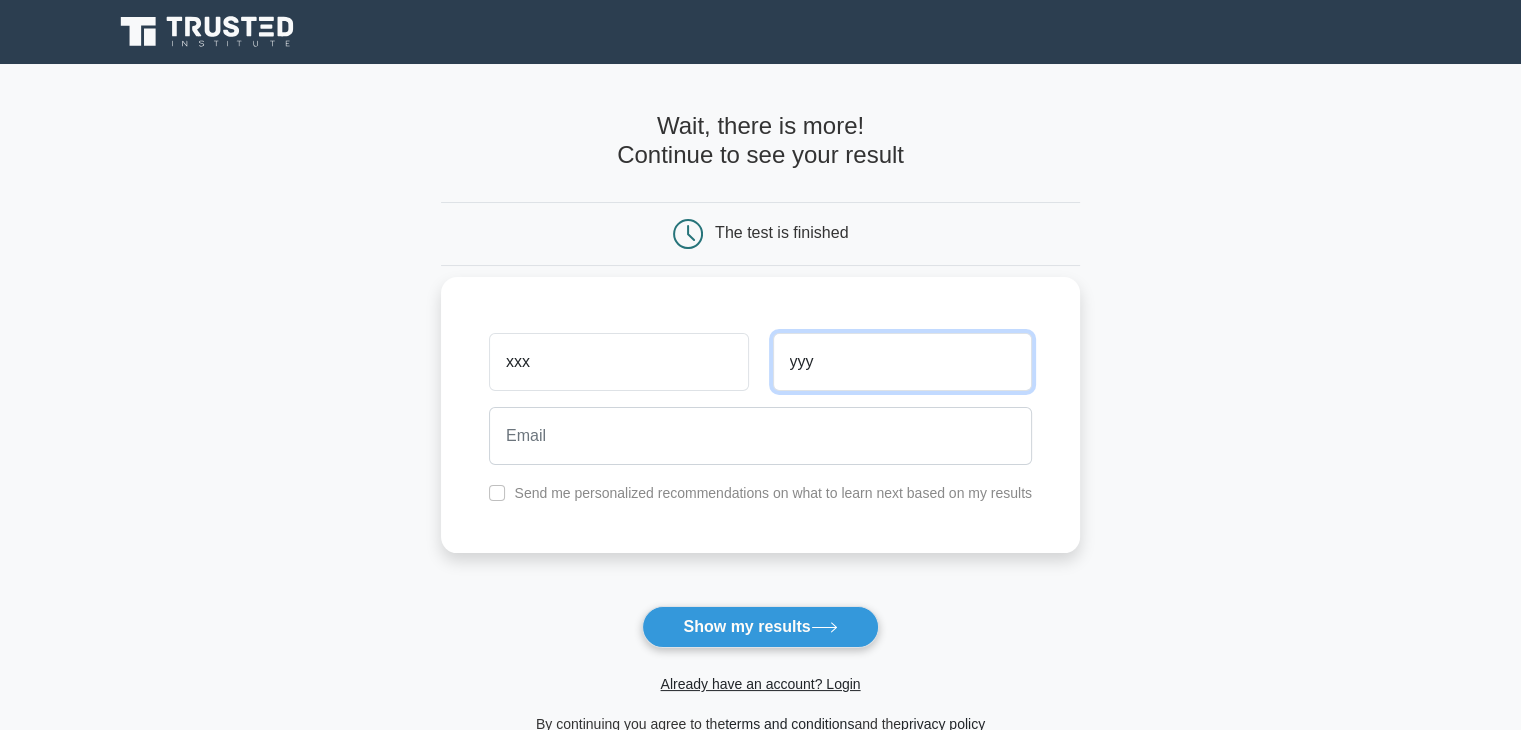 type on "yyy" 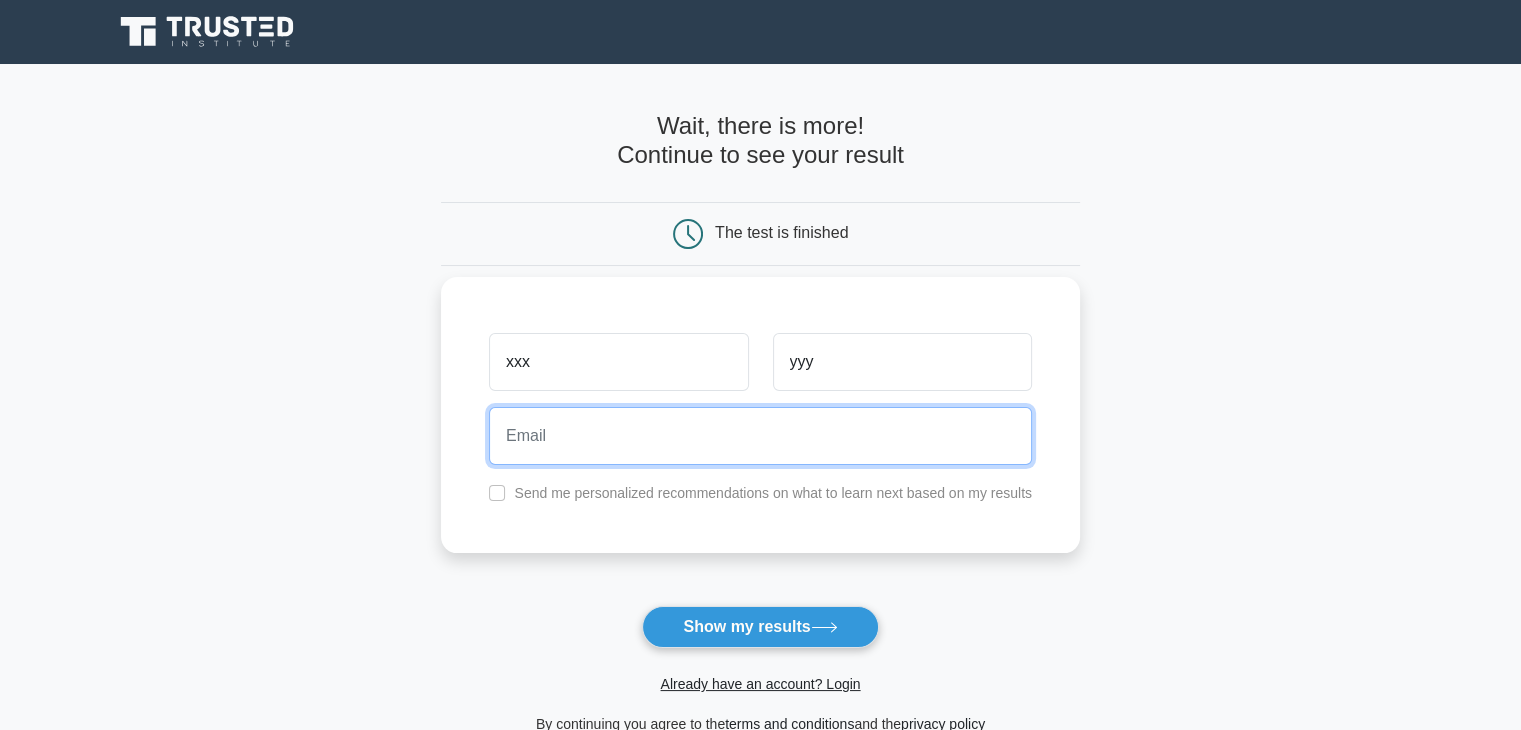click at bounding box center [760, 436] 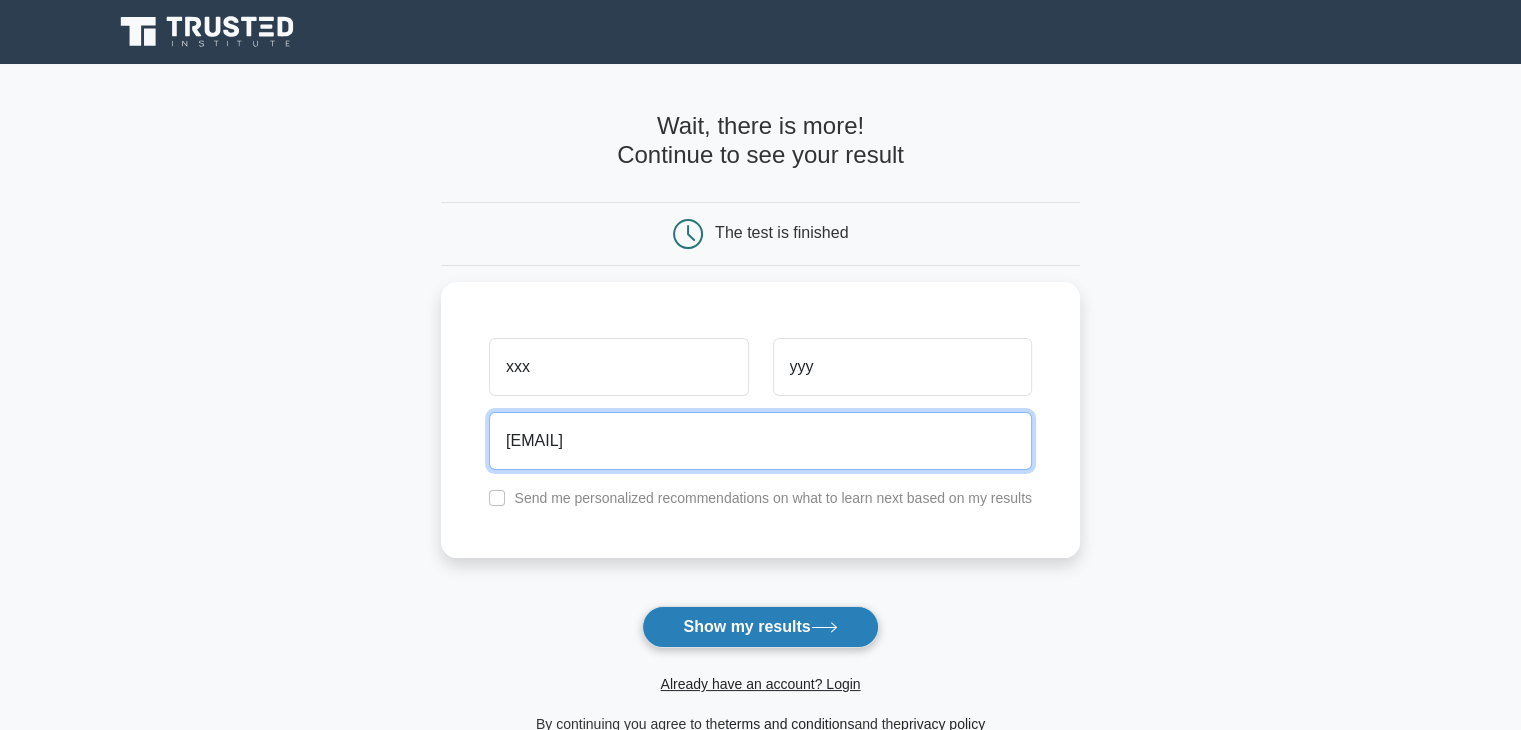 type on "zzz@abc.com" 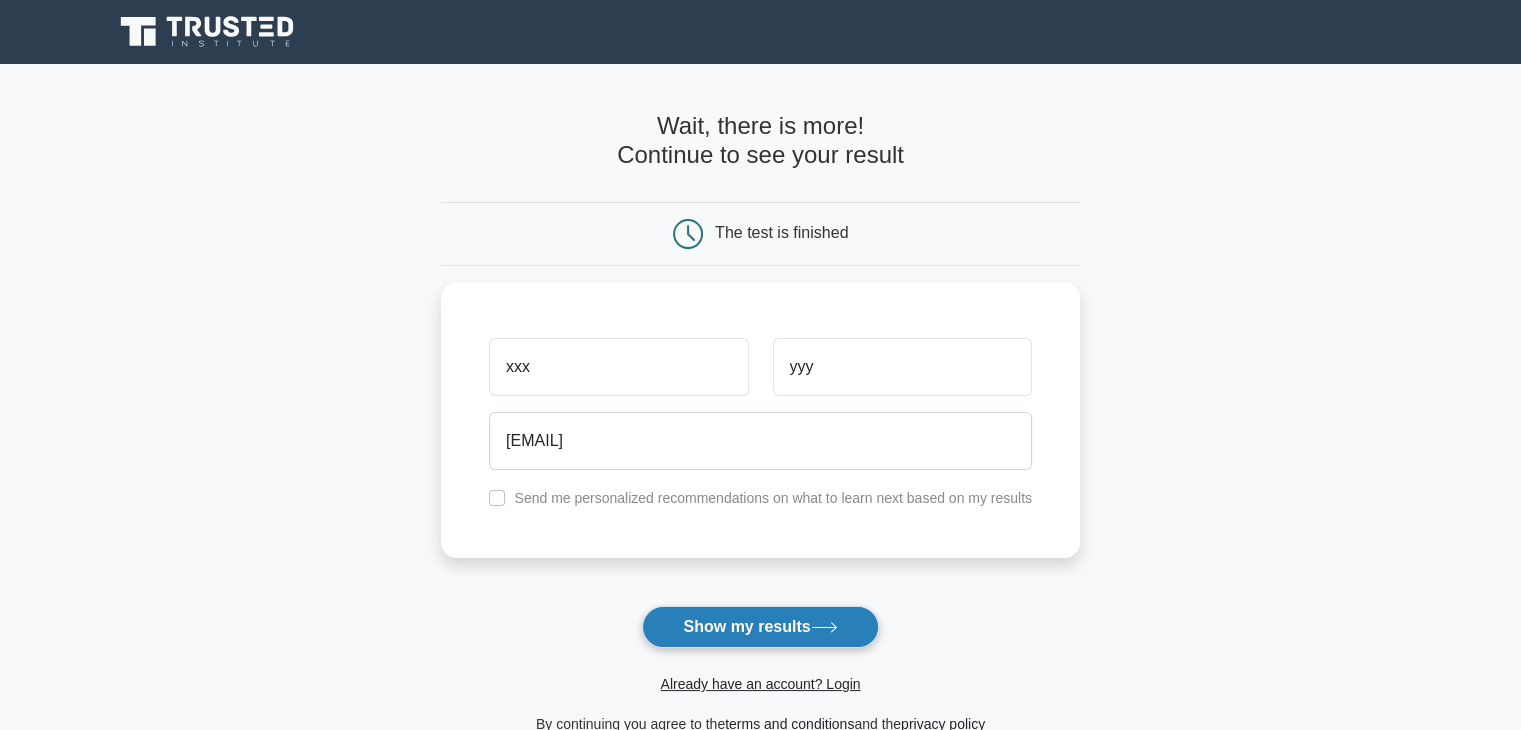 click 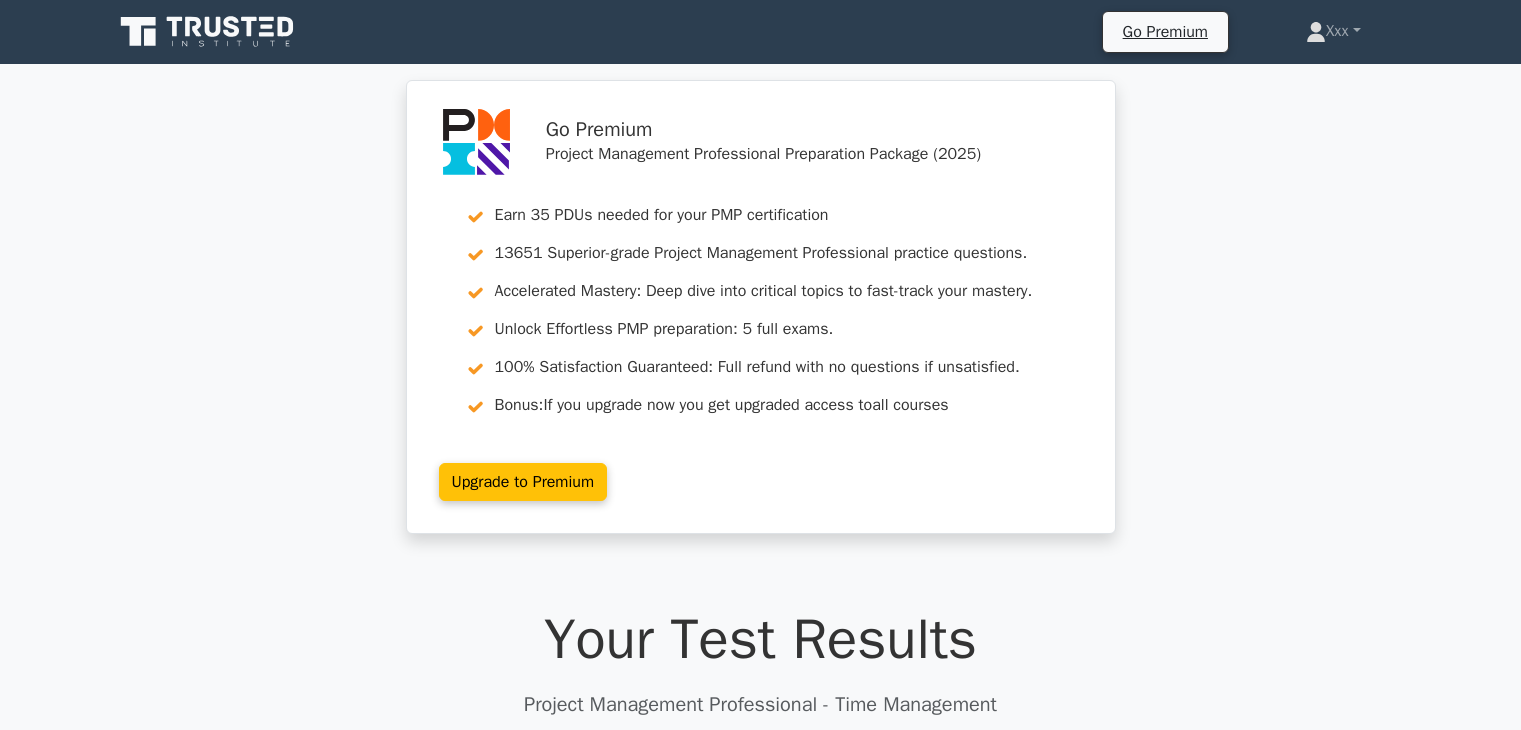 scroll, scrollTop: 0, scrollLeft: 0, axis: both 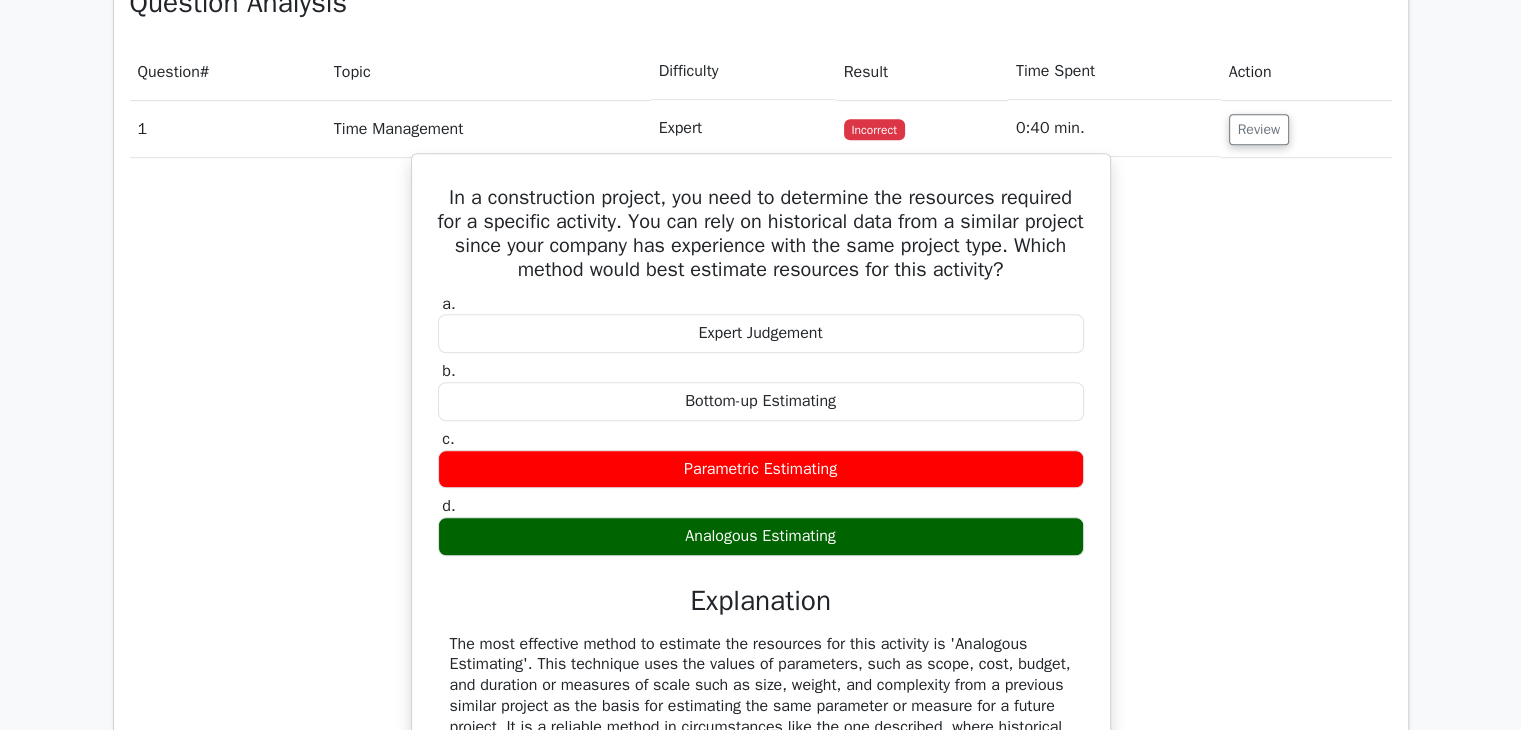 click on "Parametric Estimating" at bounding box center [761, 469] 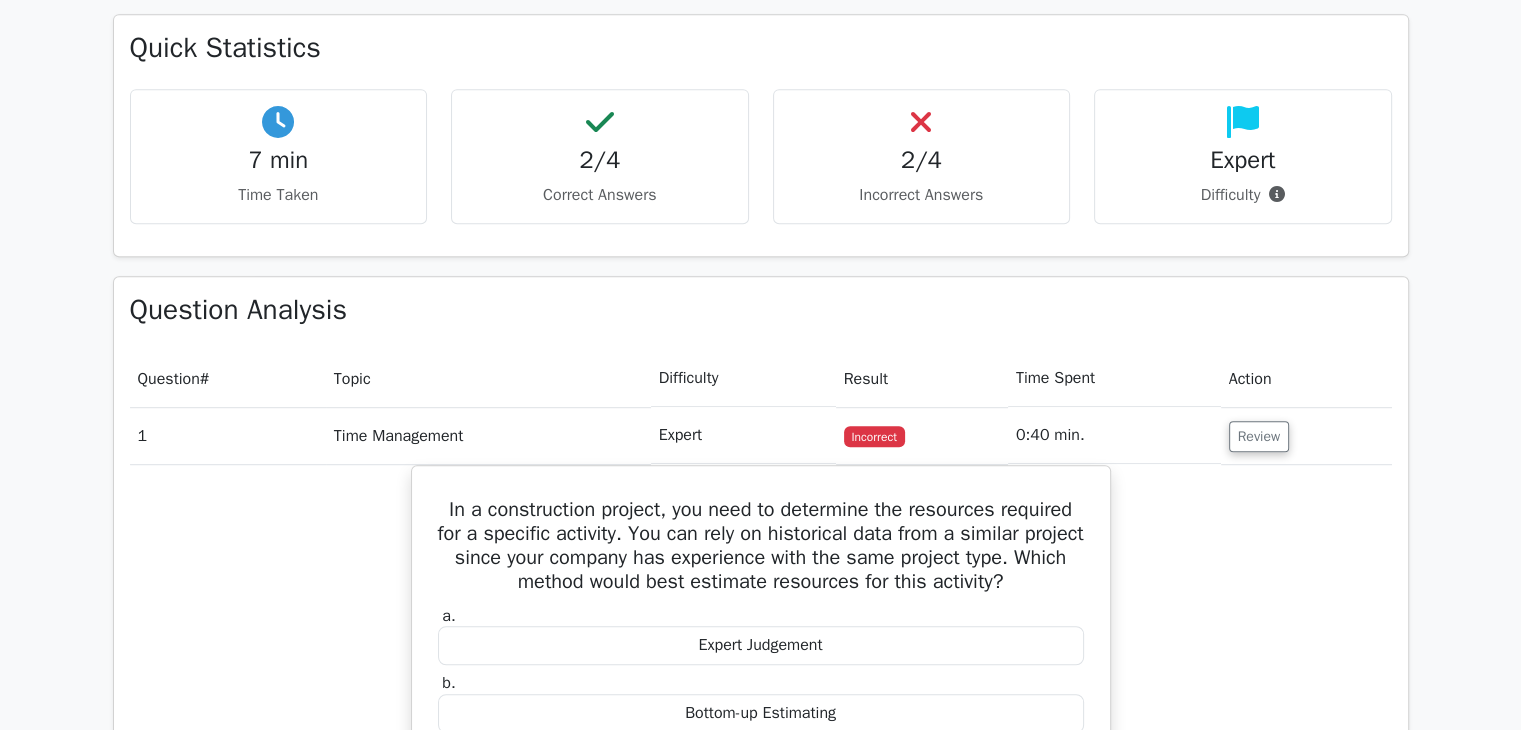 scroll, scrollTop: 1000, scrollLeft: 0, axis: vertical 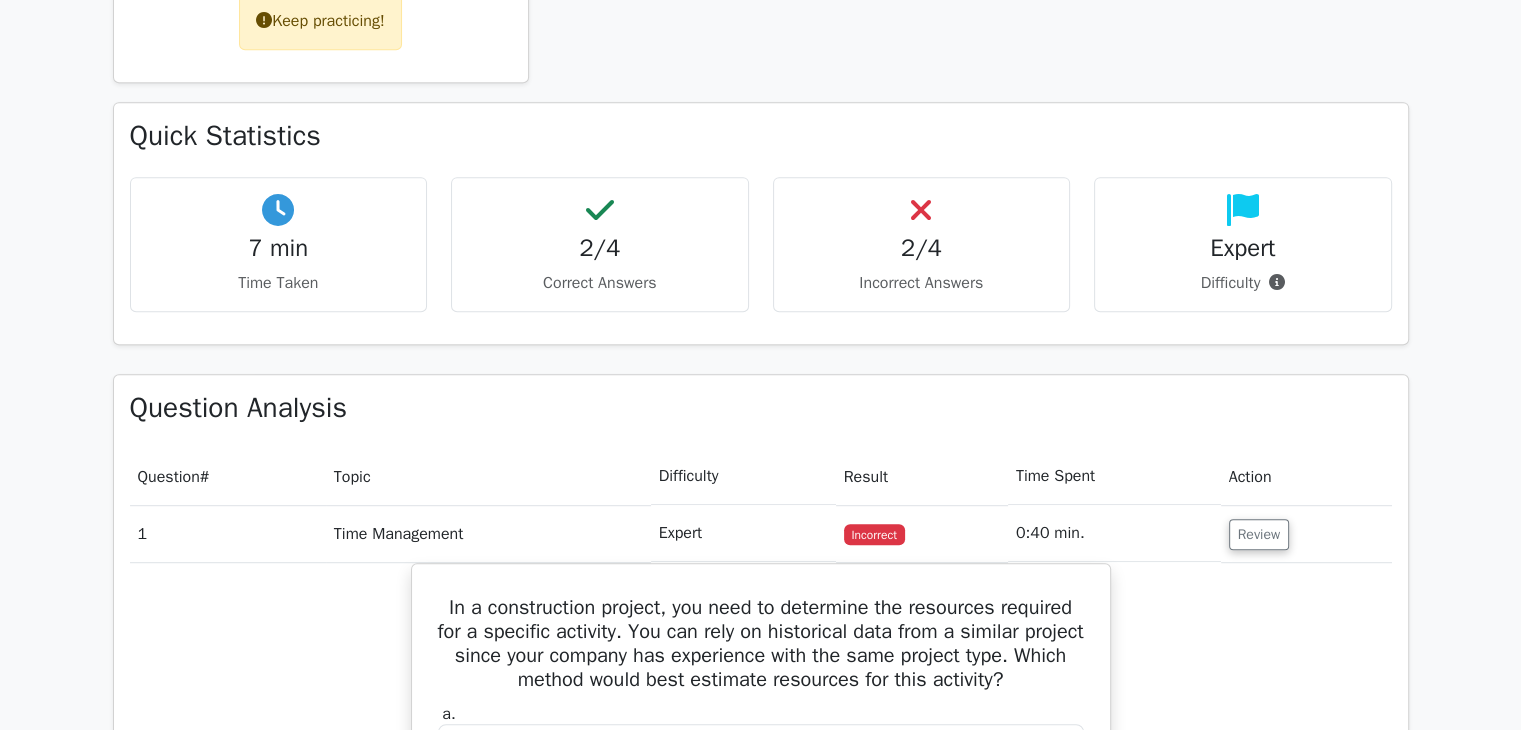 click on "2/4
Correct Answers" at bounding box center [600, 244] 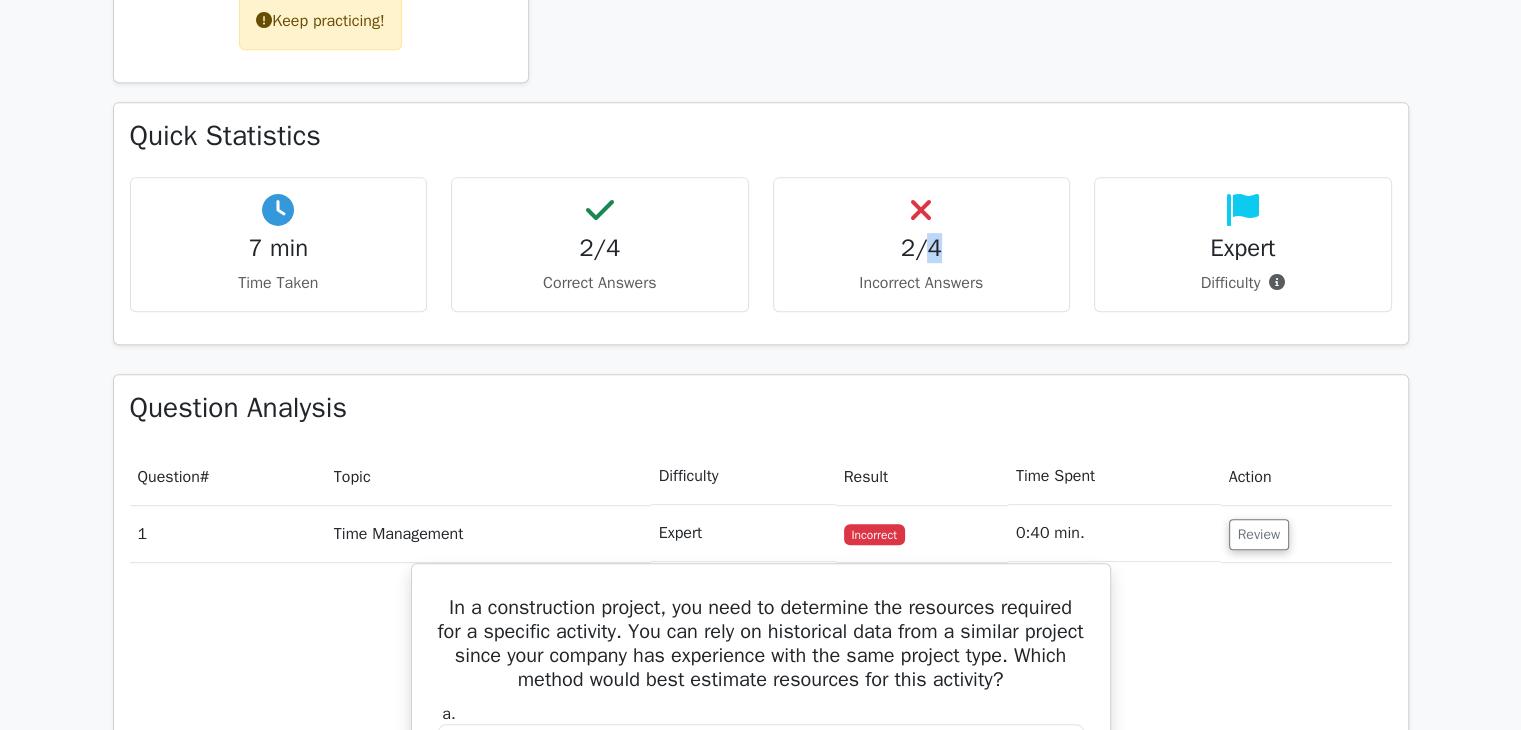 click on "2/4" at bounding box center (922, 248) 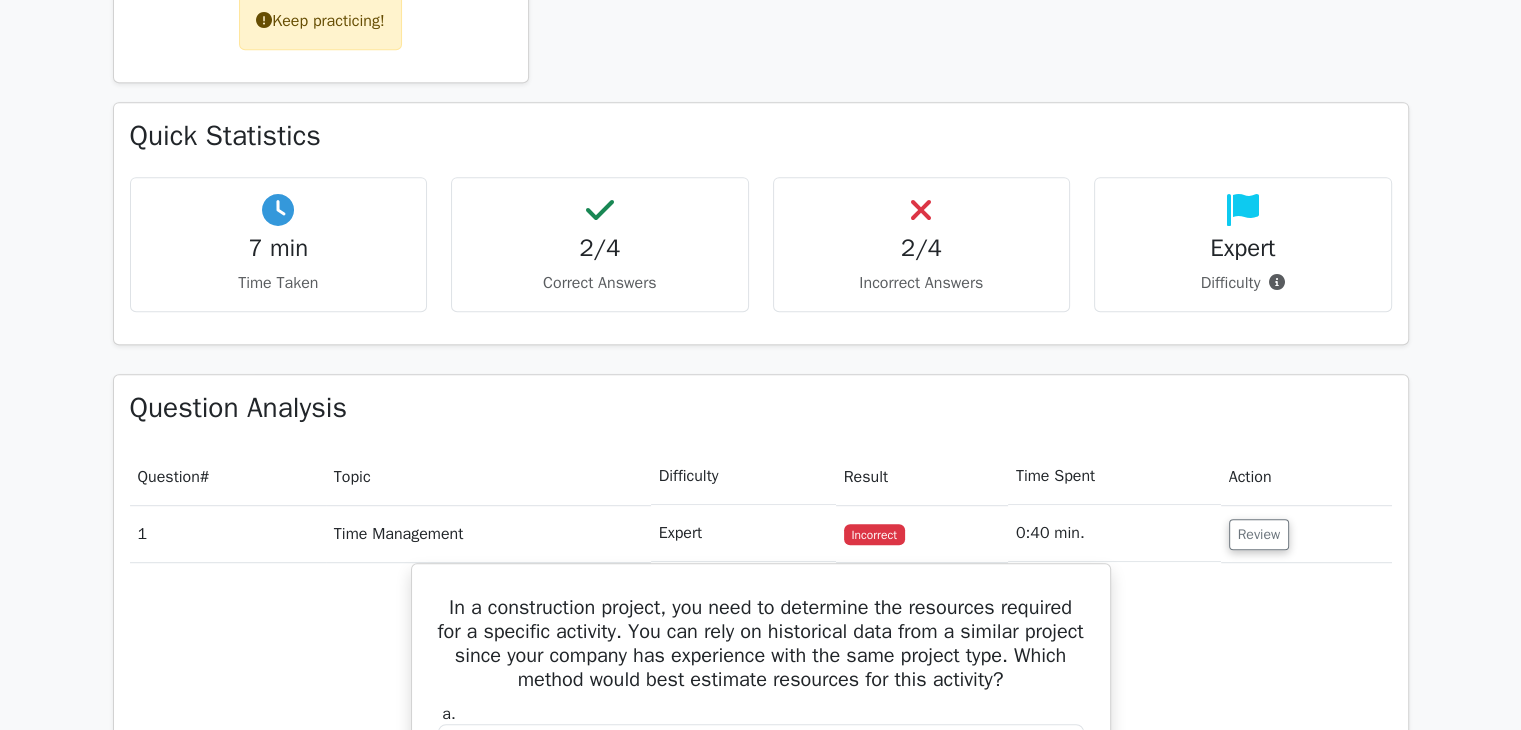 click on "2/4
Incorrect Answers" at bounding box center [922, 244] 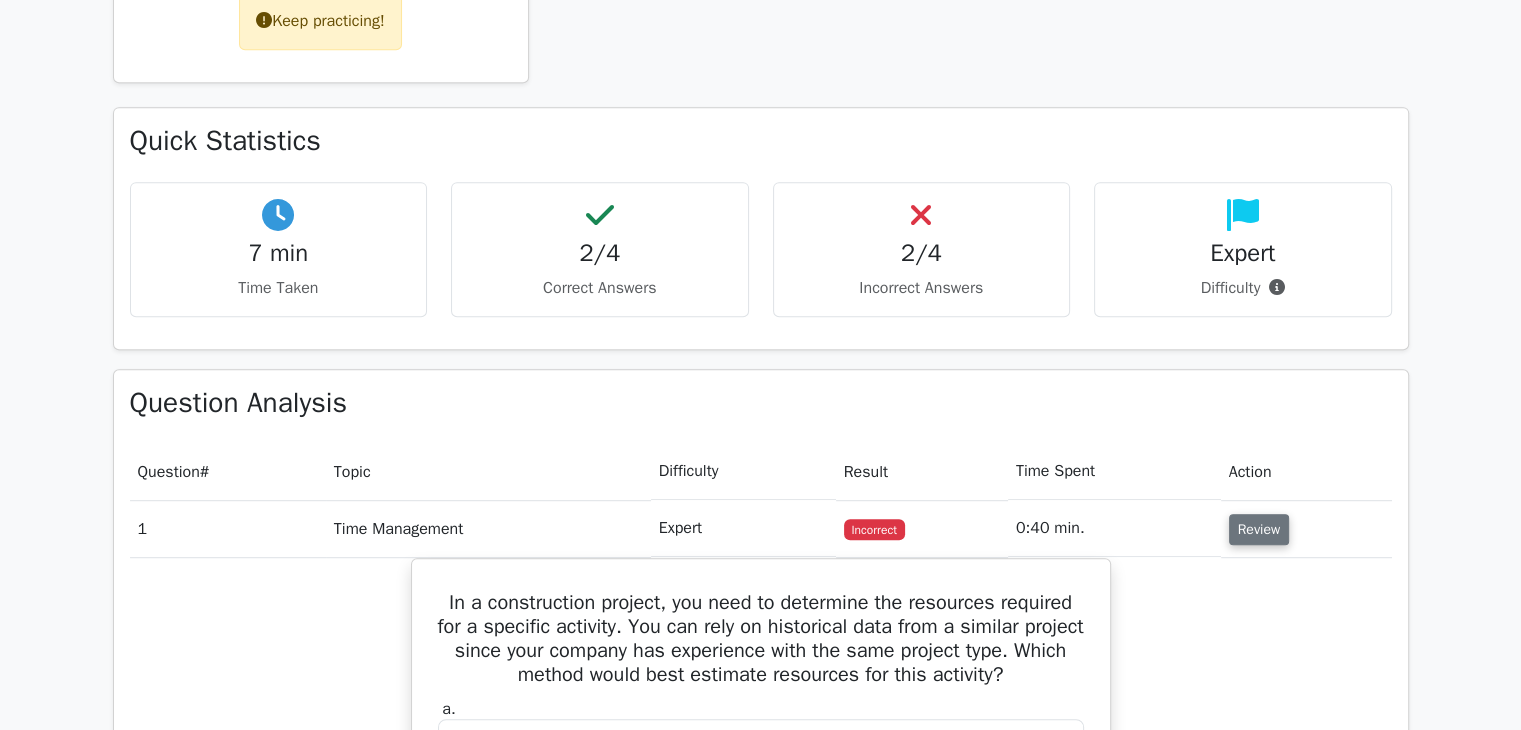 click on "Review" at bounding box center [1259, 529] 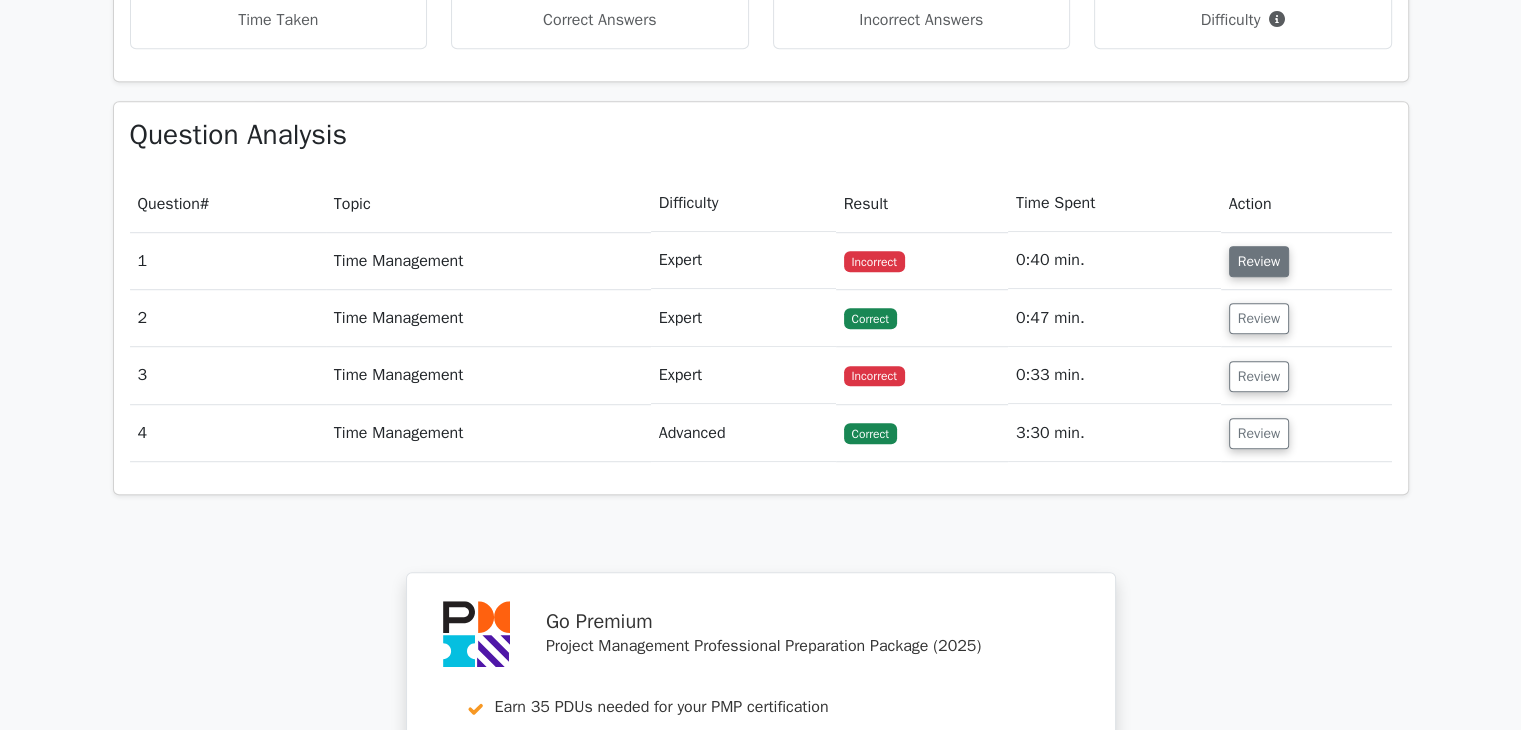 scroll, scrollTop: 1300, scrollLeft: 0, axis: vertical 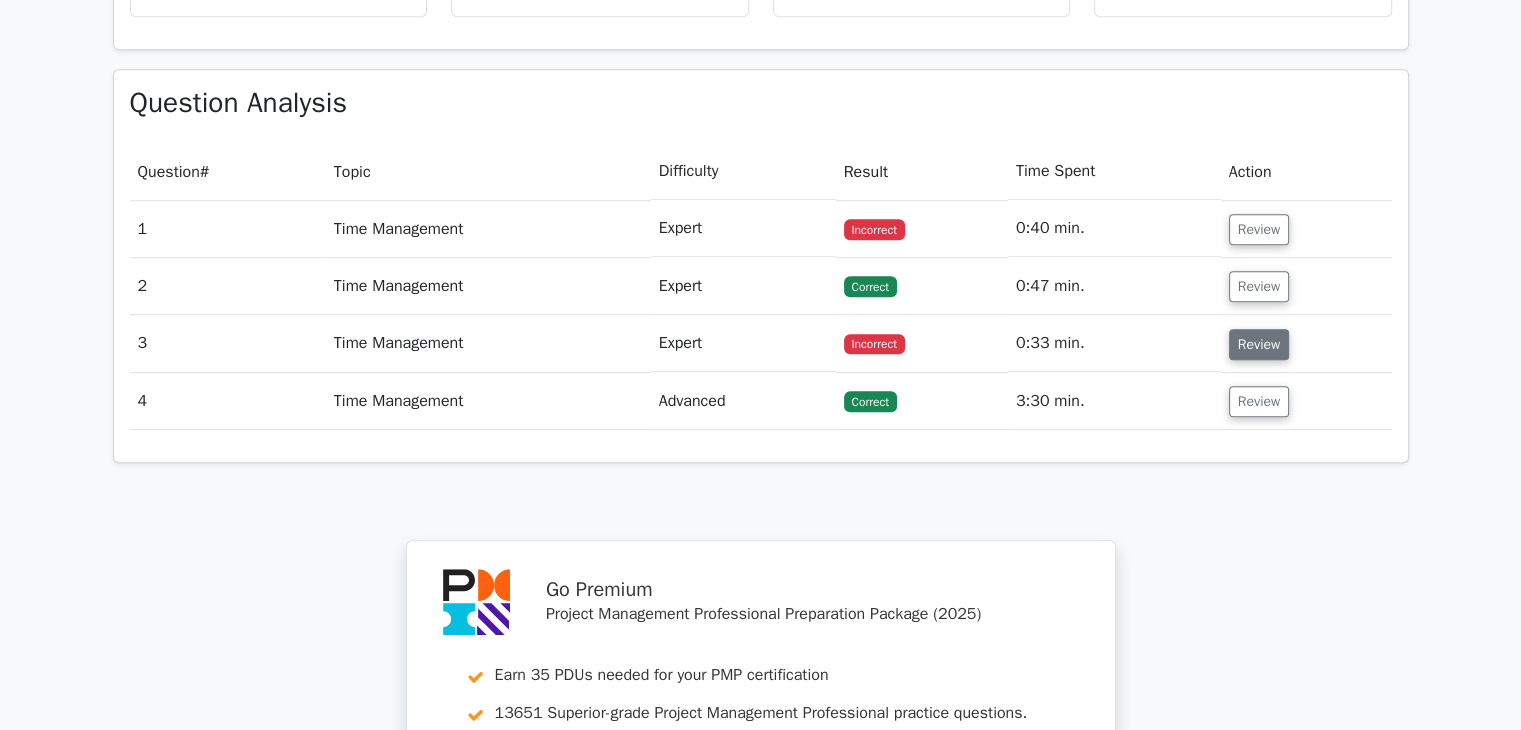 click on "Review" at bounding box center [1259, 344] 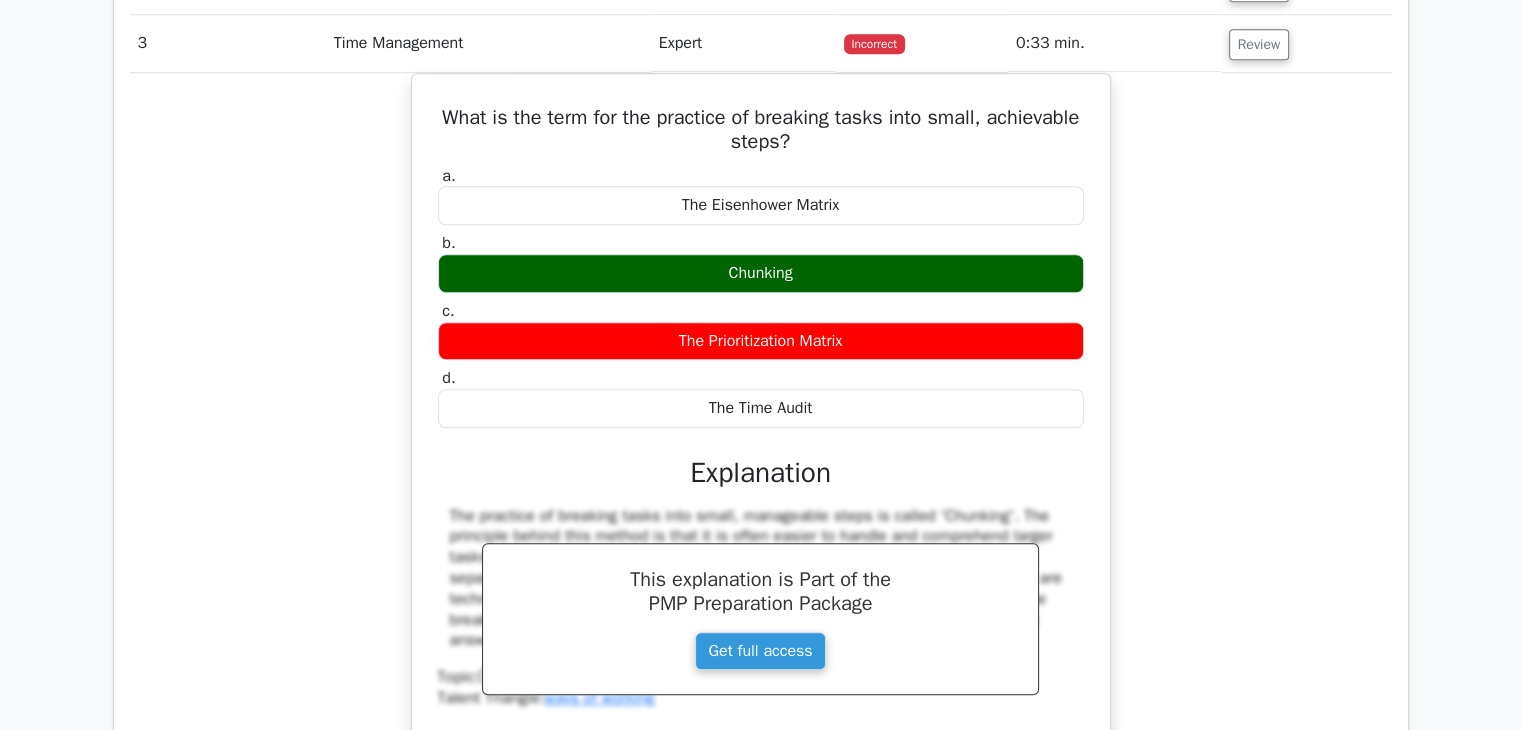 scroll, scrollTop: 1500, scrollLeft: 0, axis: vertical 